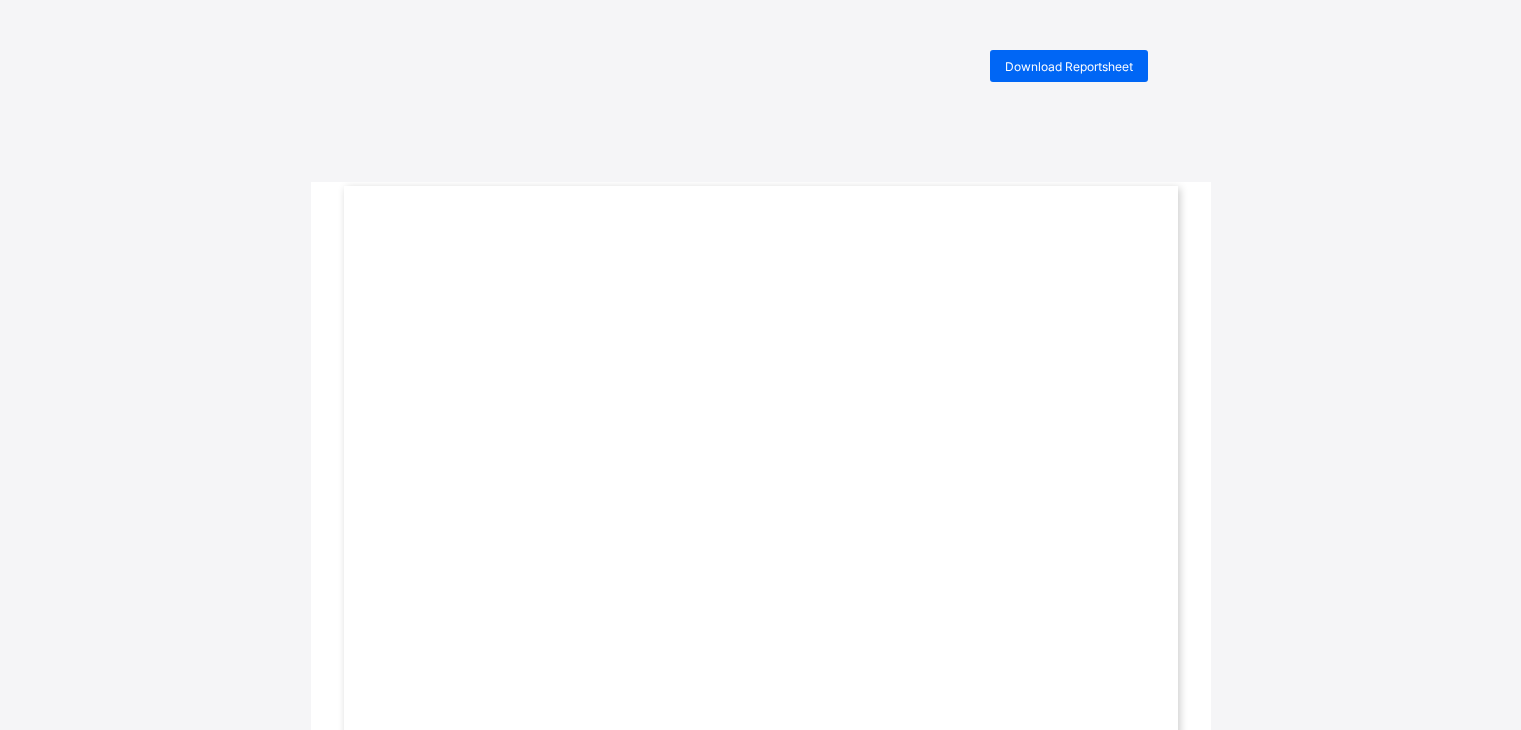 scroll, scrollTop: 0, scrollLeft: 0, axis: both 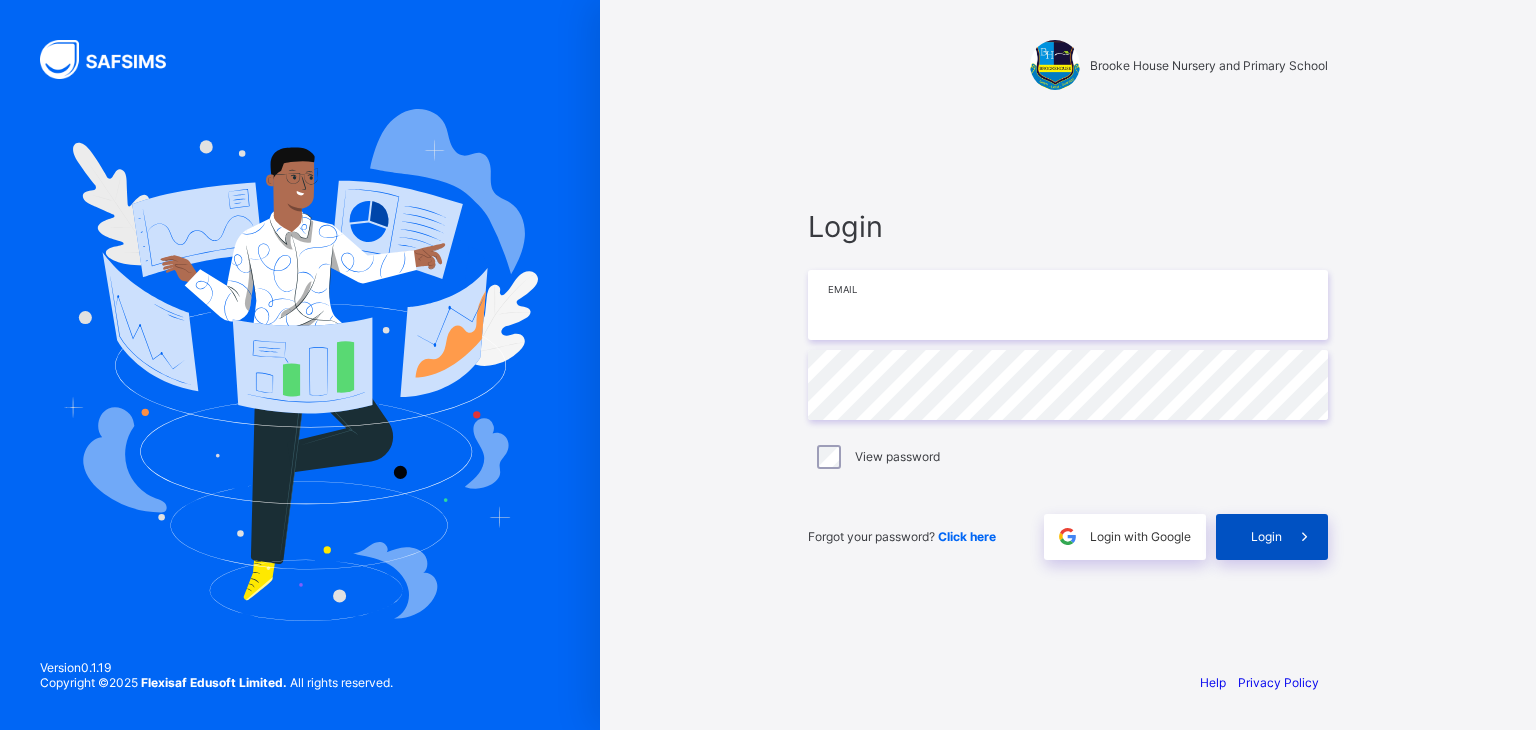 type on "**********" 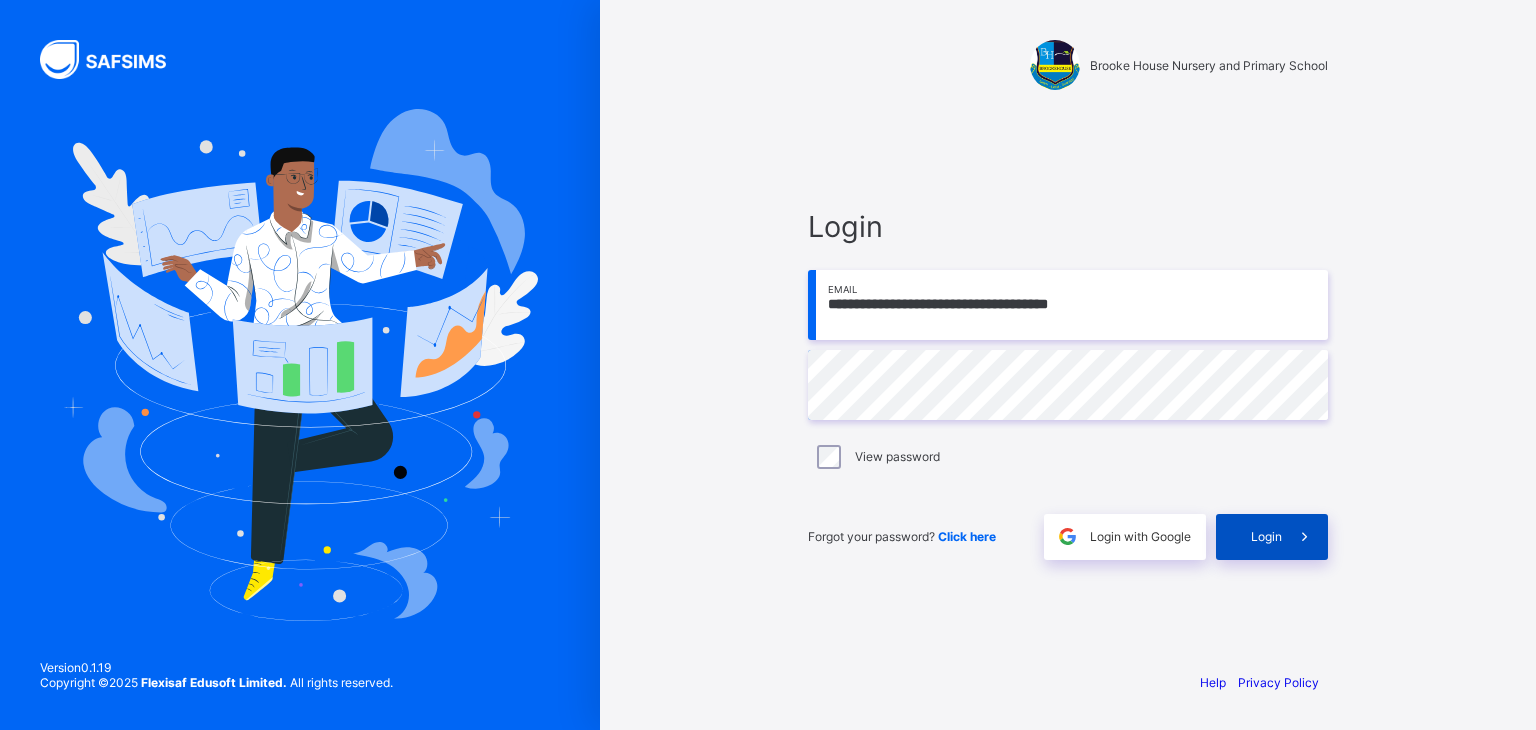 click on "Login" at bounding box center (1266, 536) 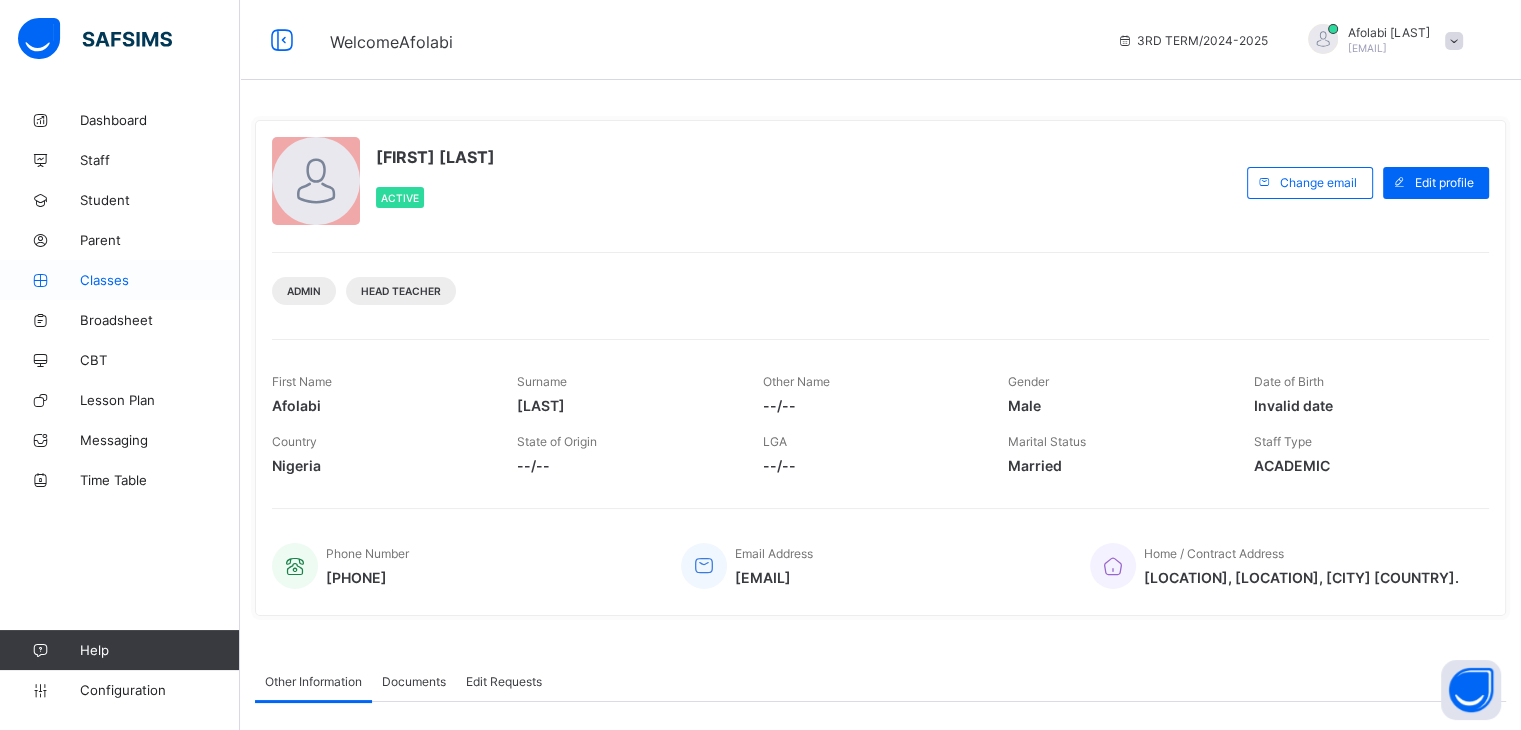 click on "Classes" at bounding box center (160, 280) 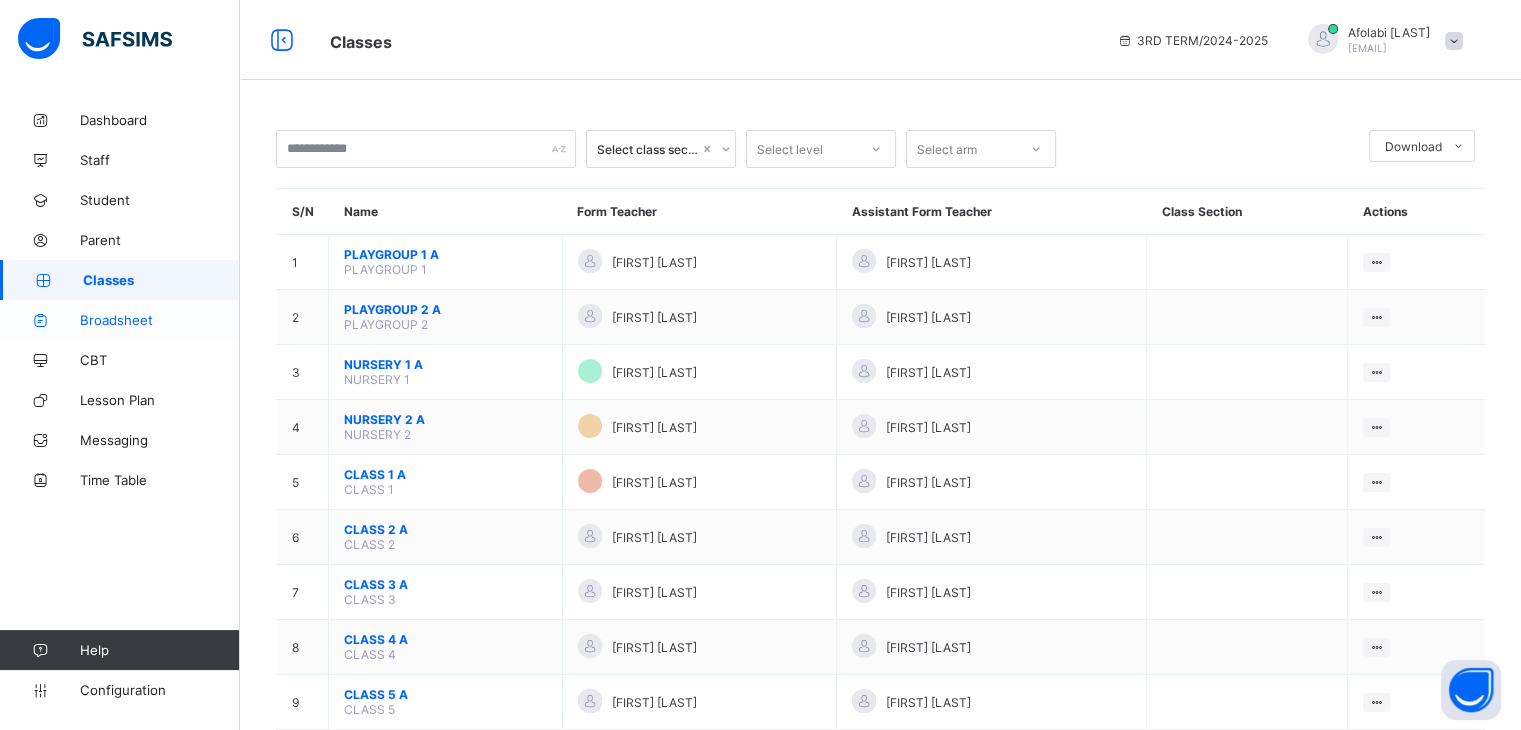click on "Broadsheet" at bounding box center [160, 320] 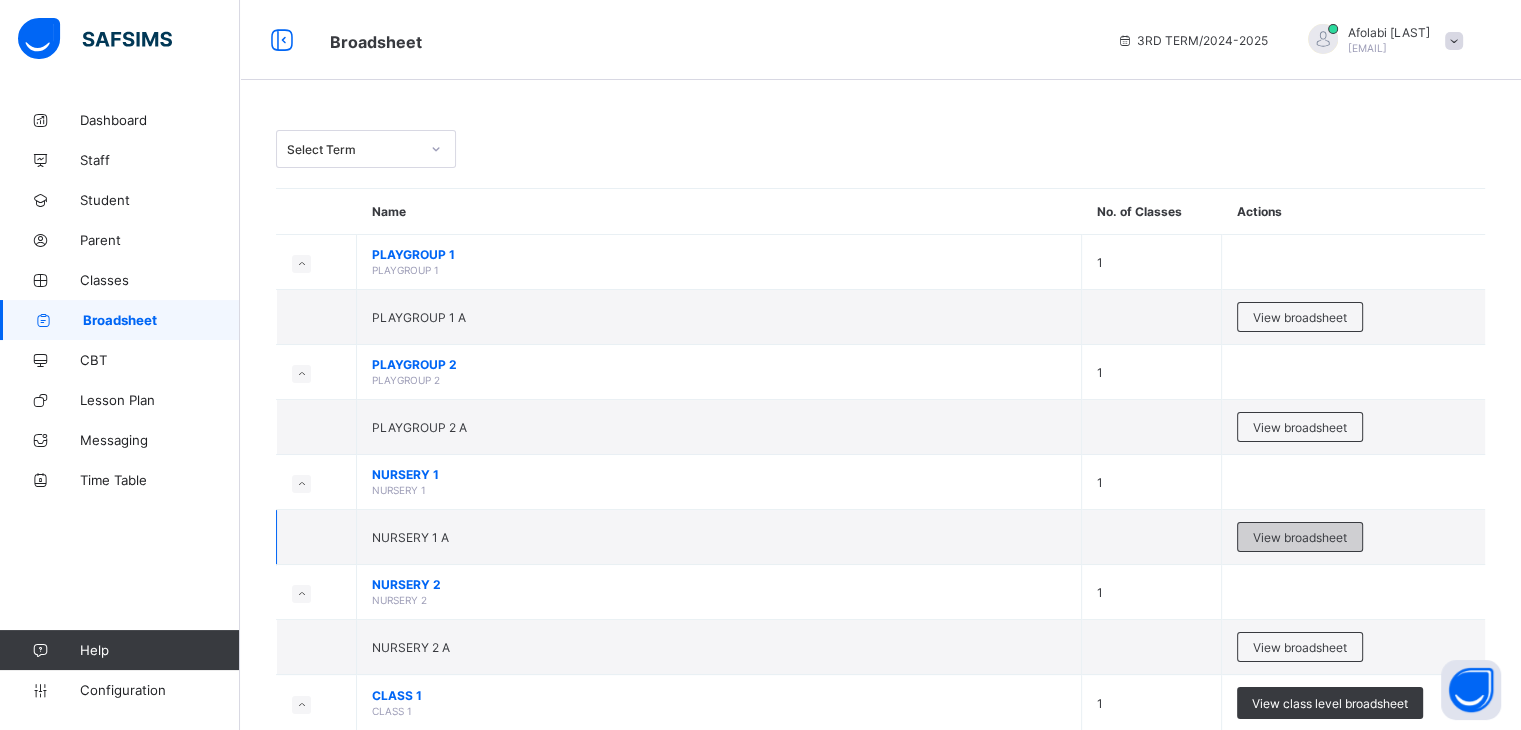click on "View broadsheet" at bounding box center (1300, 537) 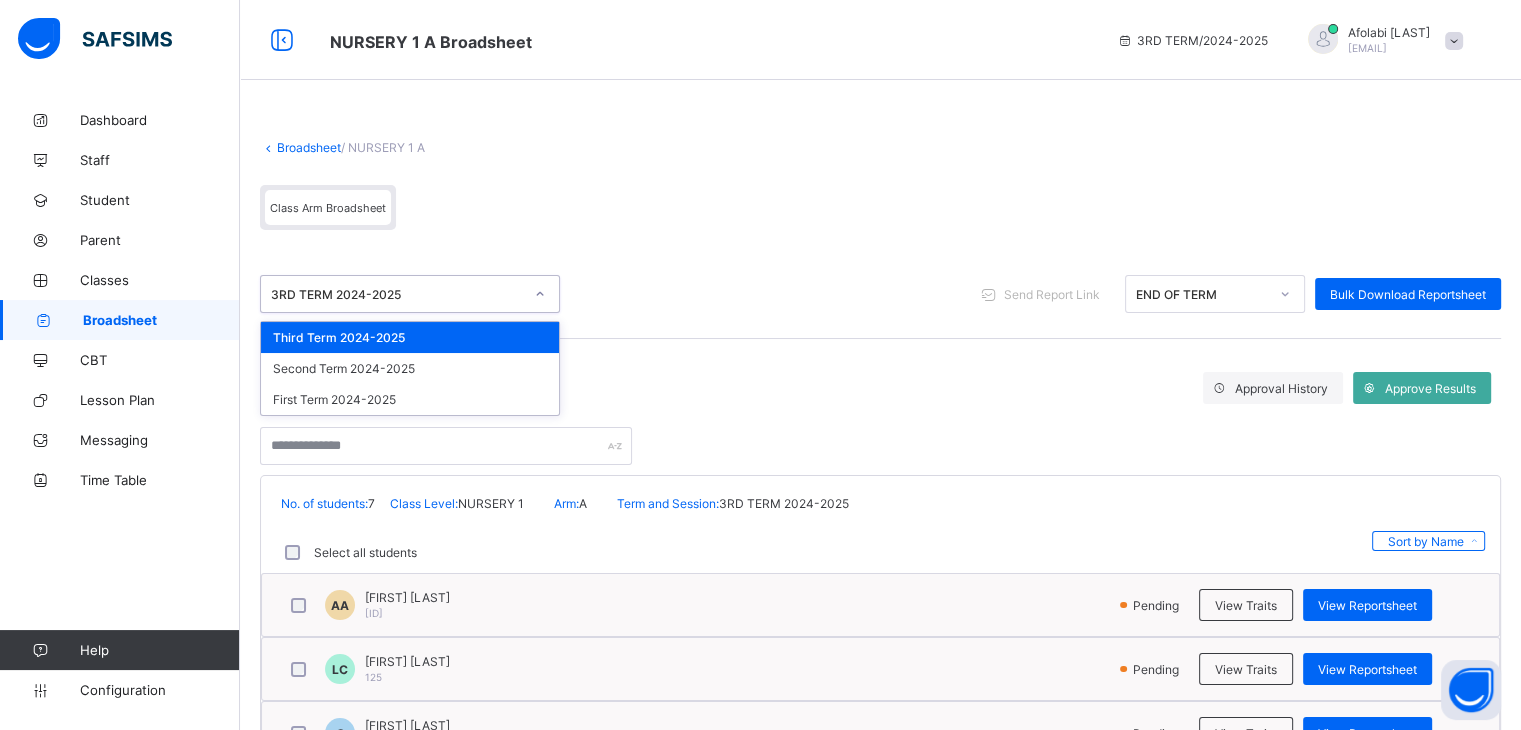 click 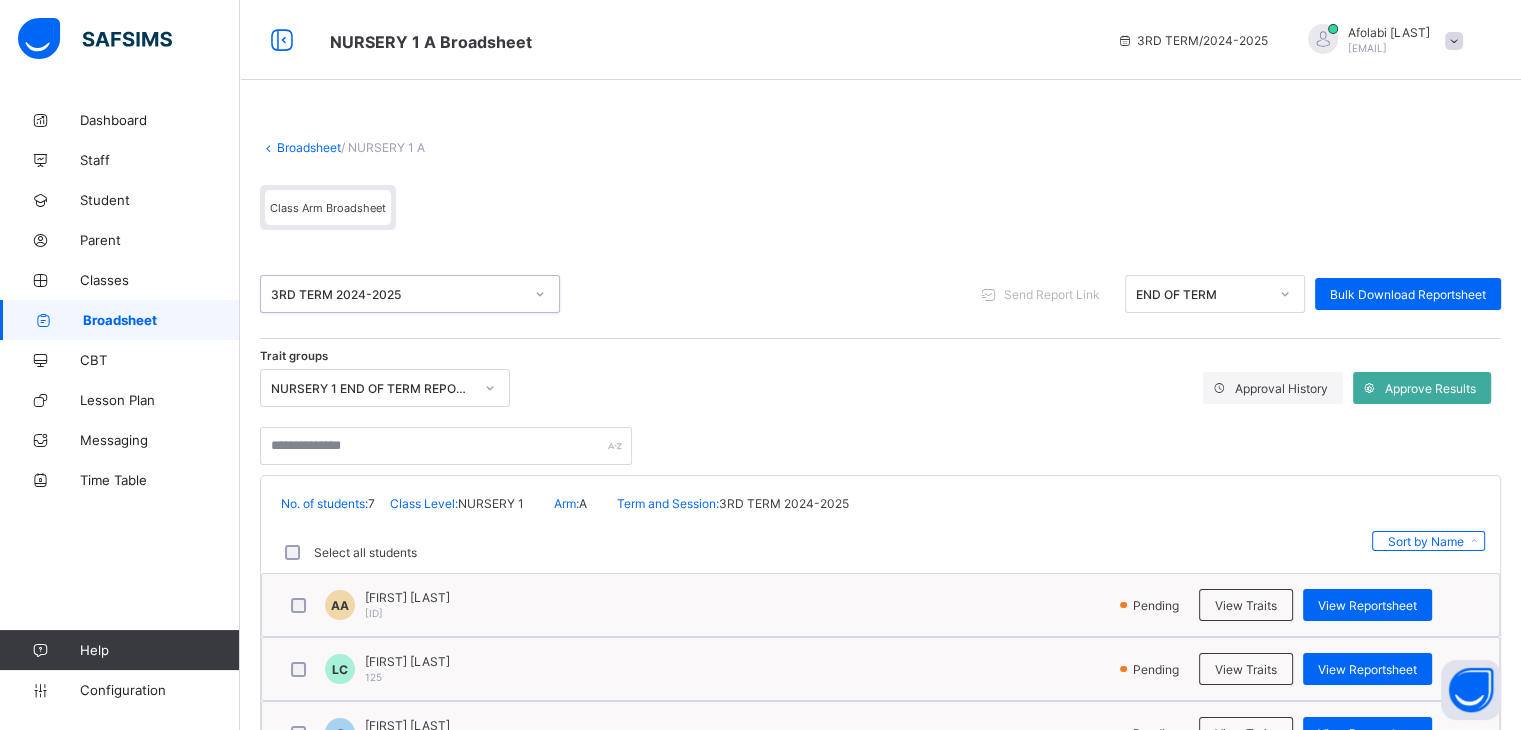 click 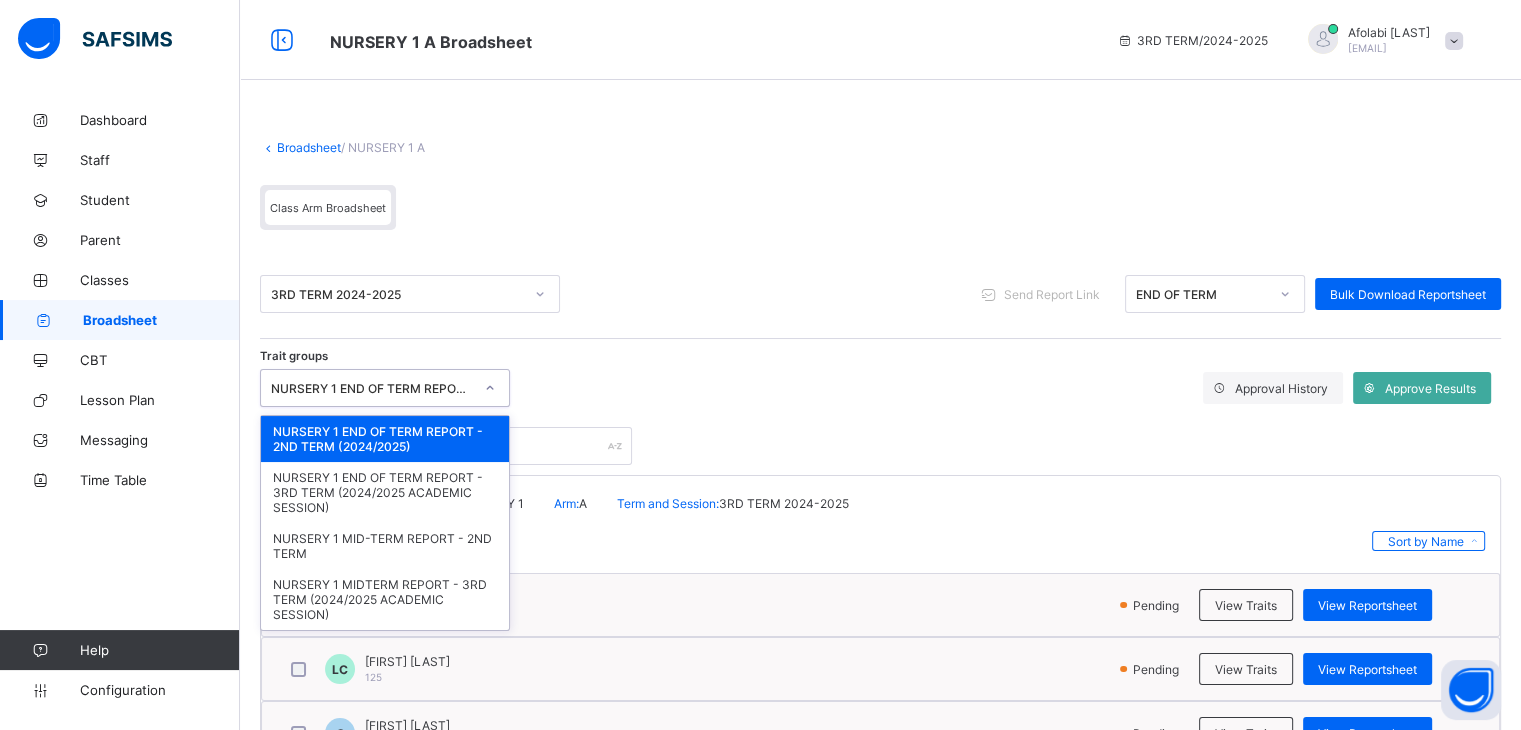 click 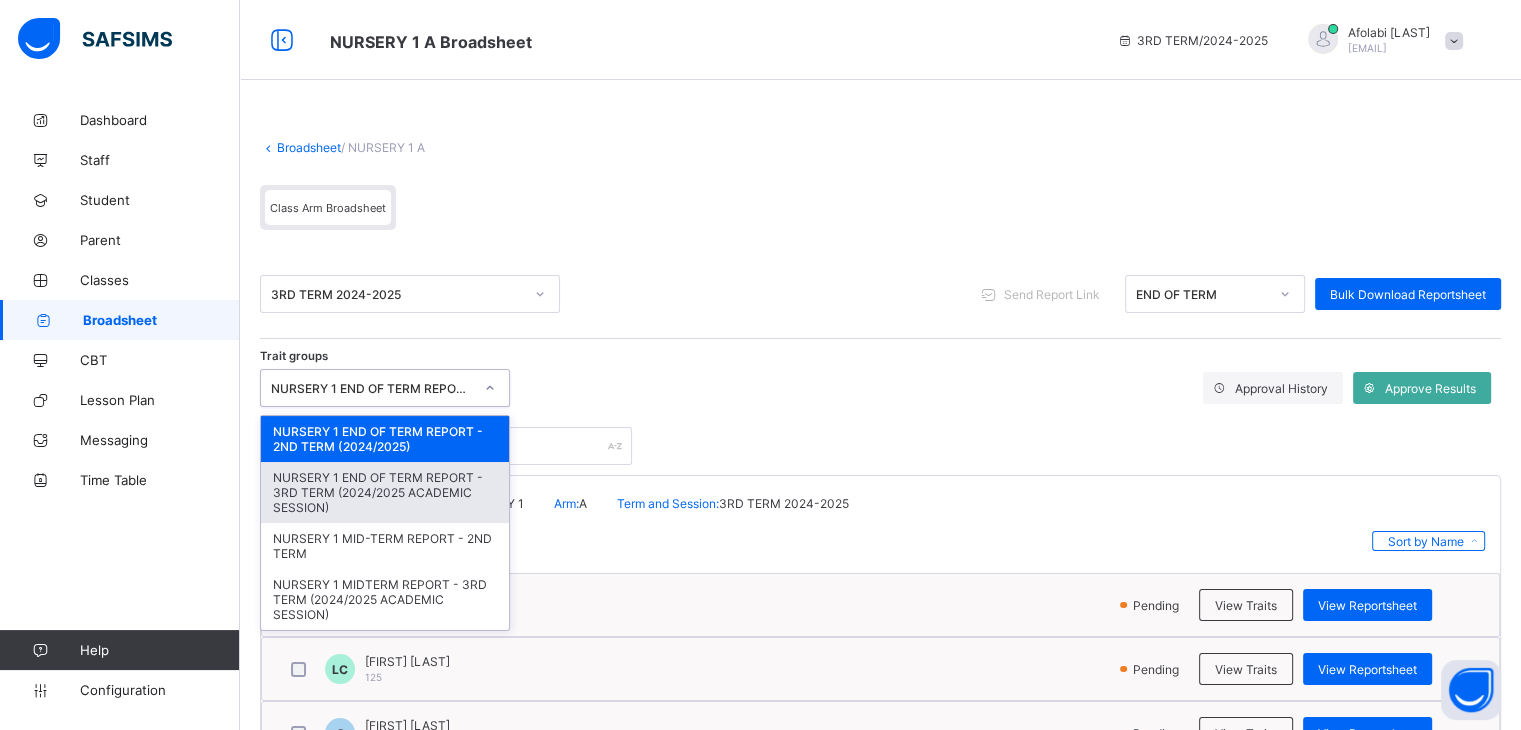 click on "NURSERY 1 END OF TERM REPORT - 3RD TERM (2024/2025 ACADEMIC SESSION)" at bounding box center (385, 492) 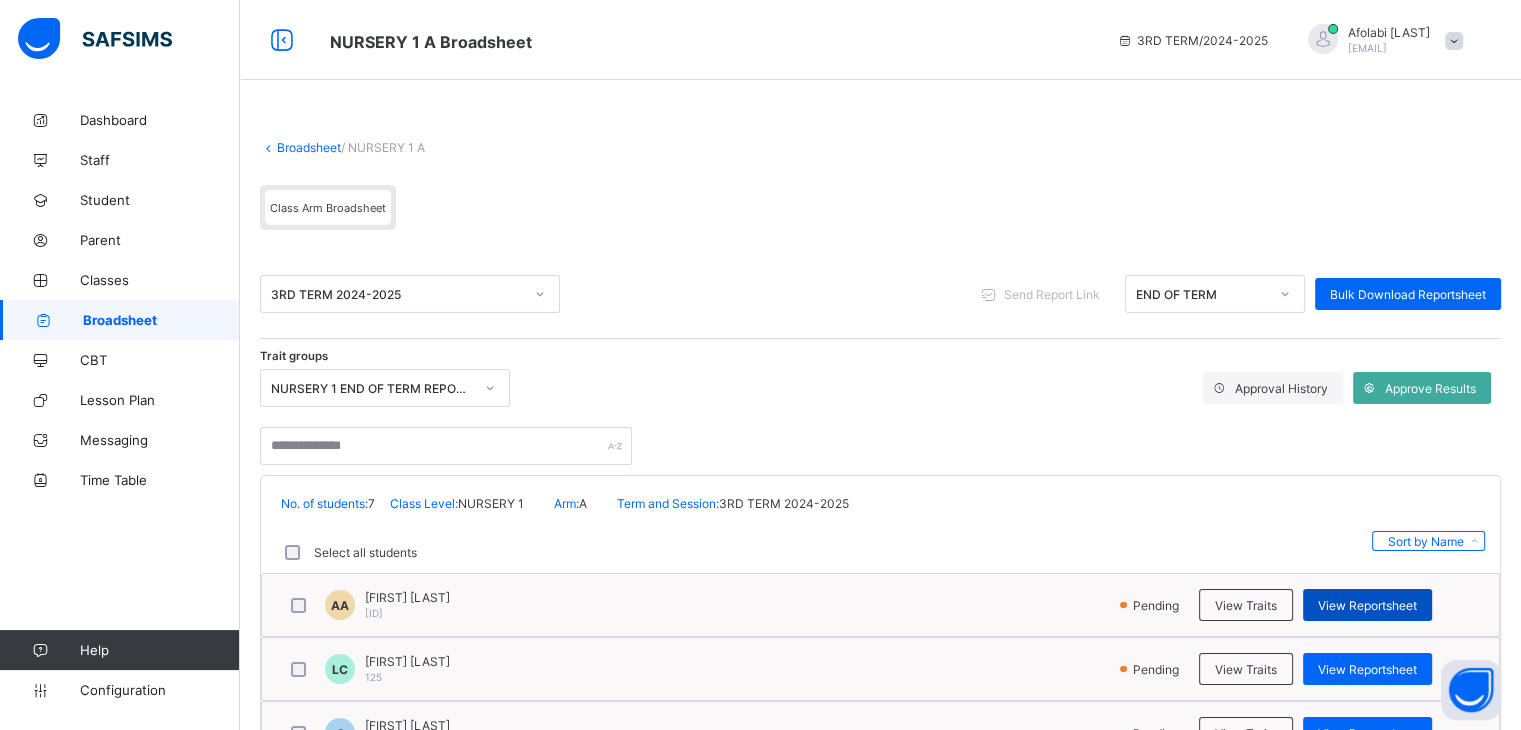 click on "View Reportsheet" at bounding box center (1367, 605) 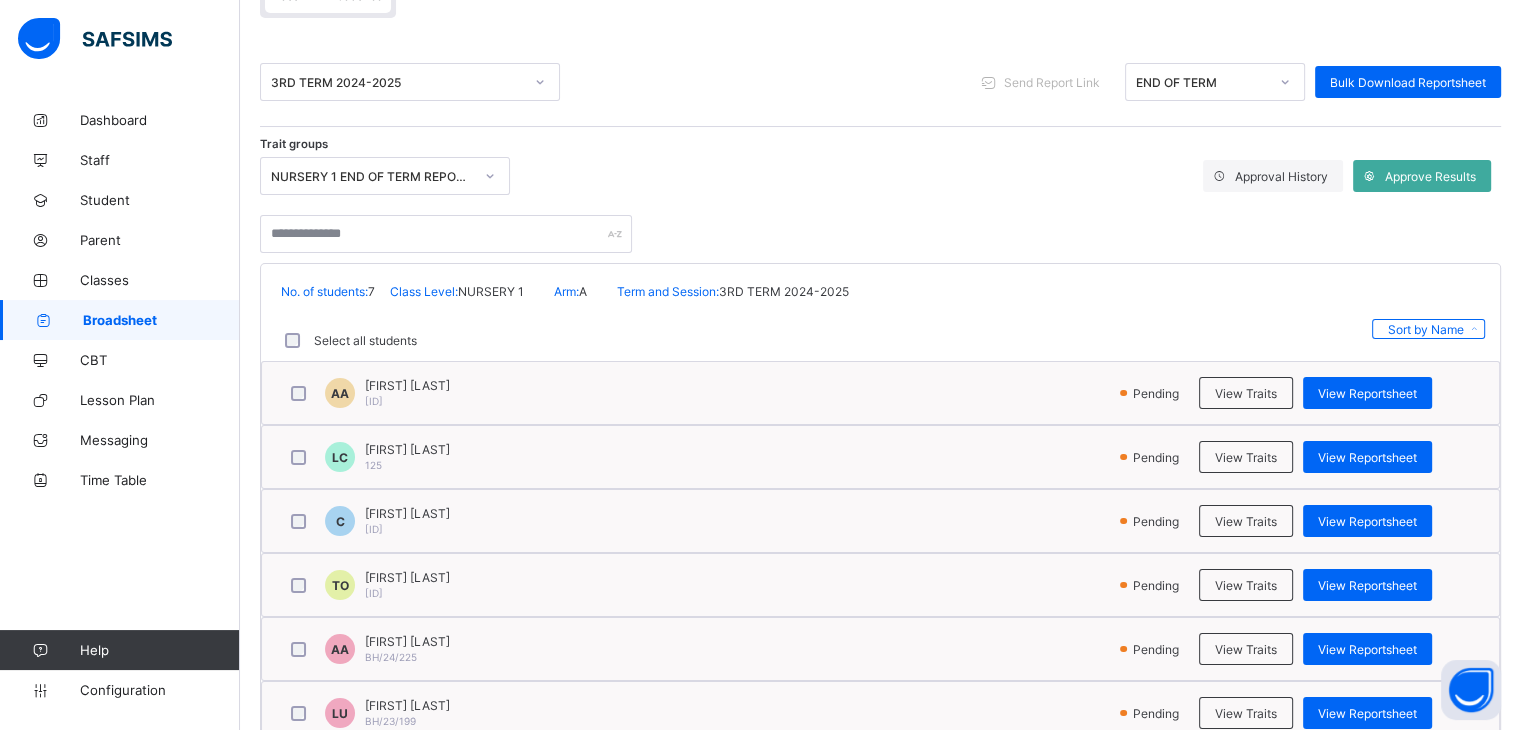 scroll, scrollTop: 218, scrollLeft: 0, axis: vertical 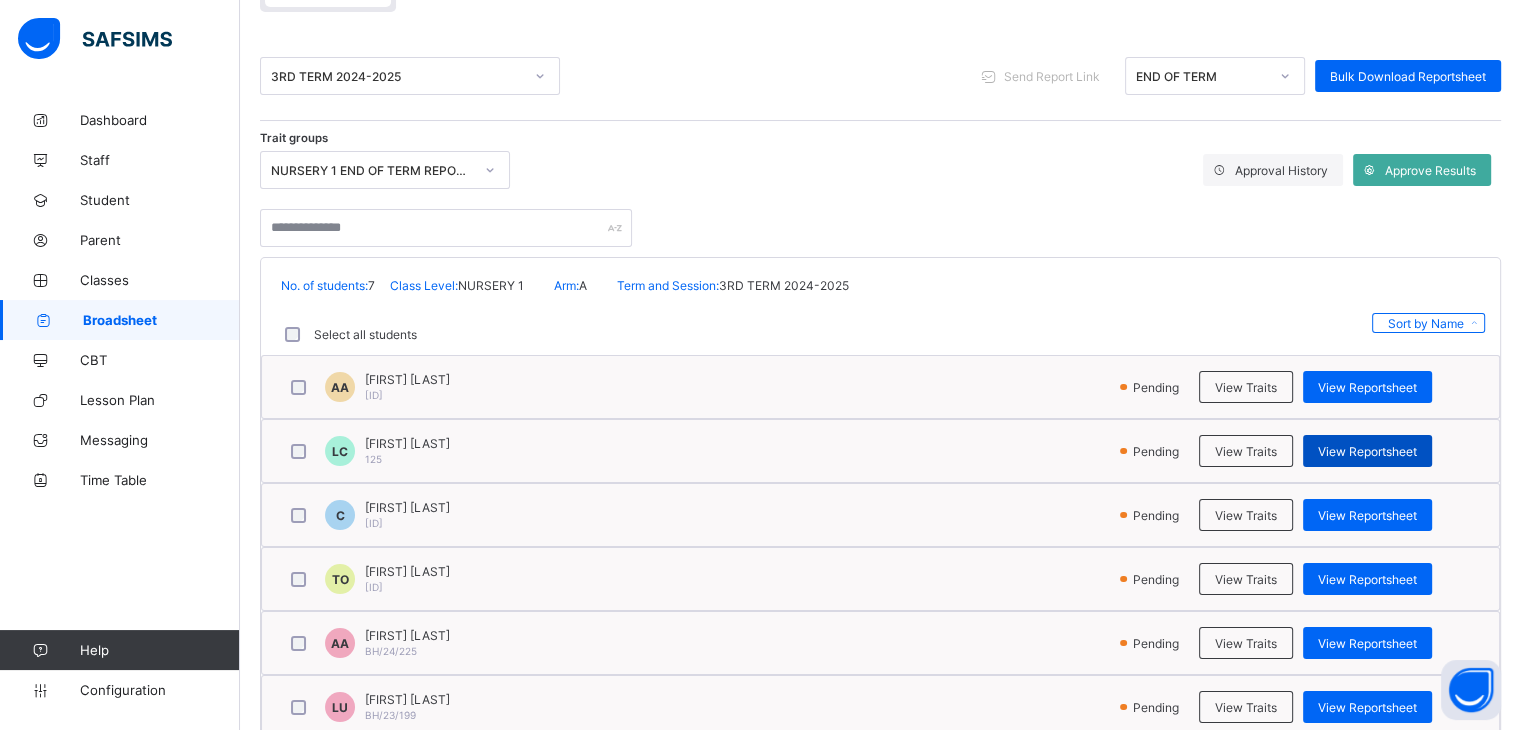 click on "View Reportsheet" at bounding box center [1367, 451] 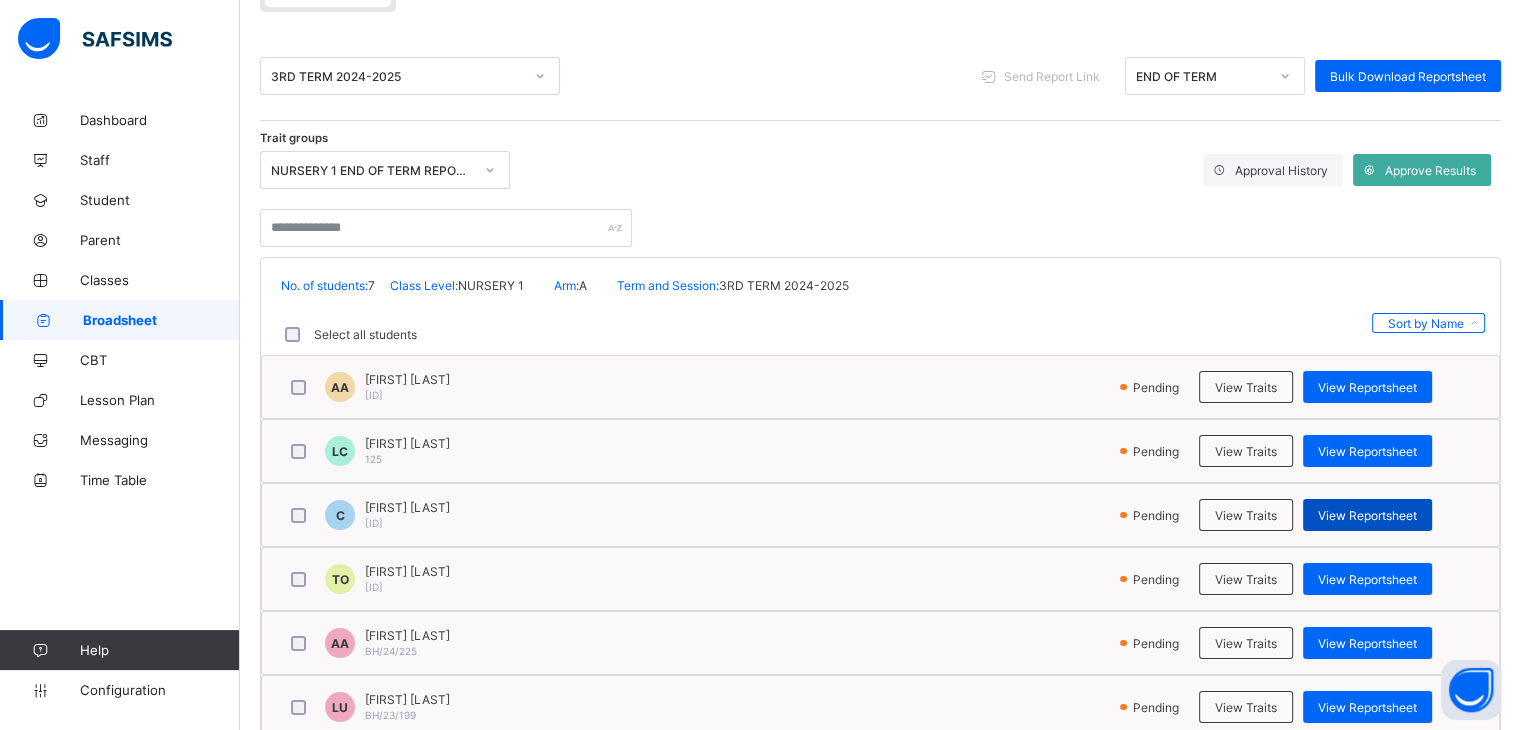 click on "View Reportsheet" at bounding box center [1367, 515] 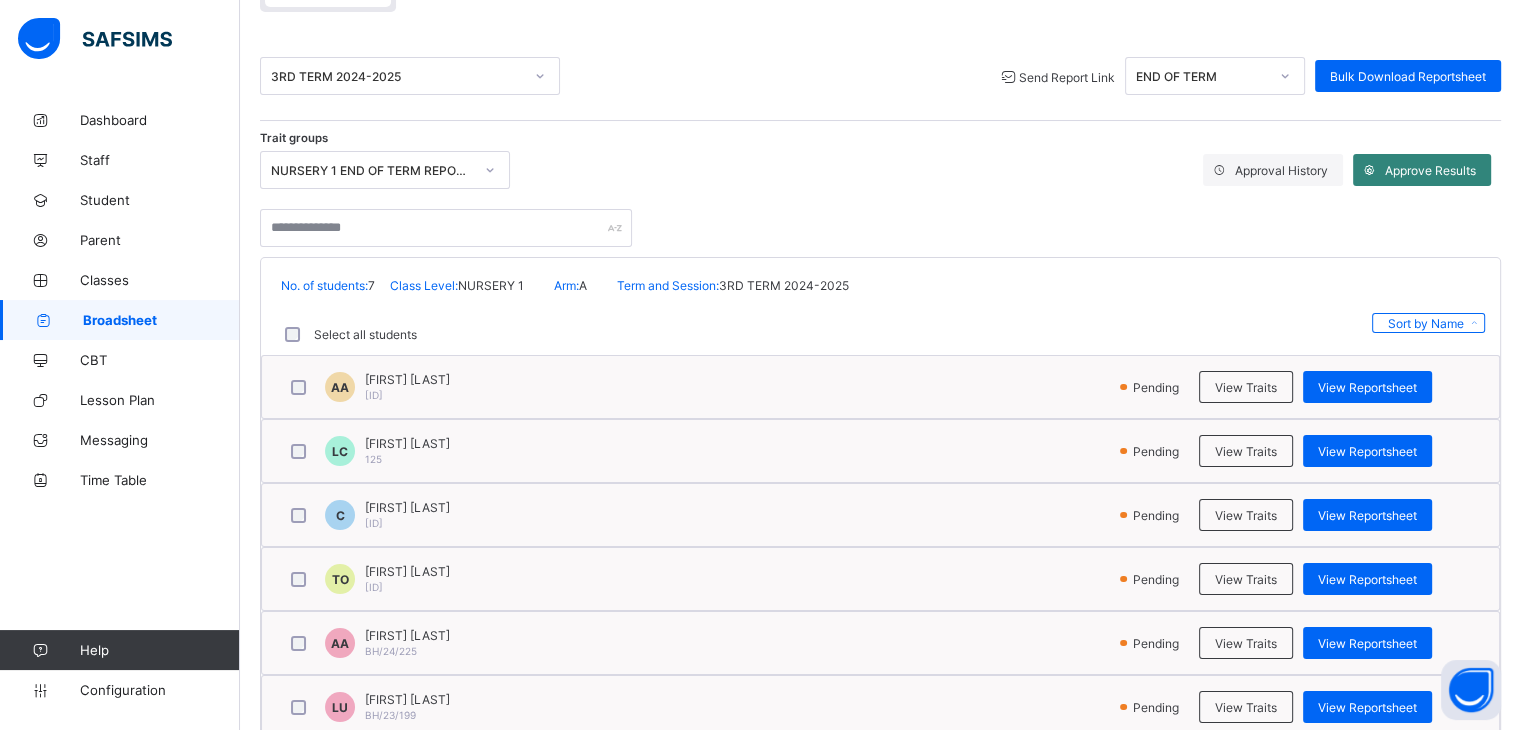 click on "Approve Results" at bounding box center [1430, 170] 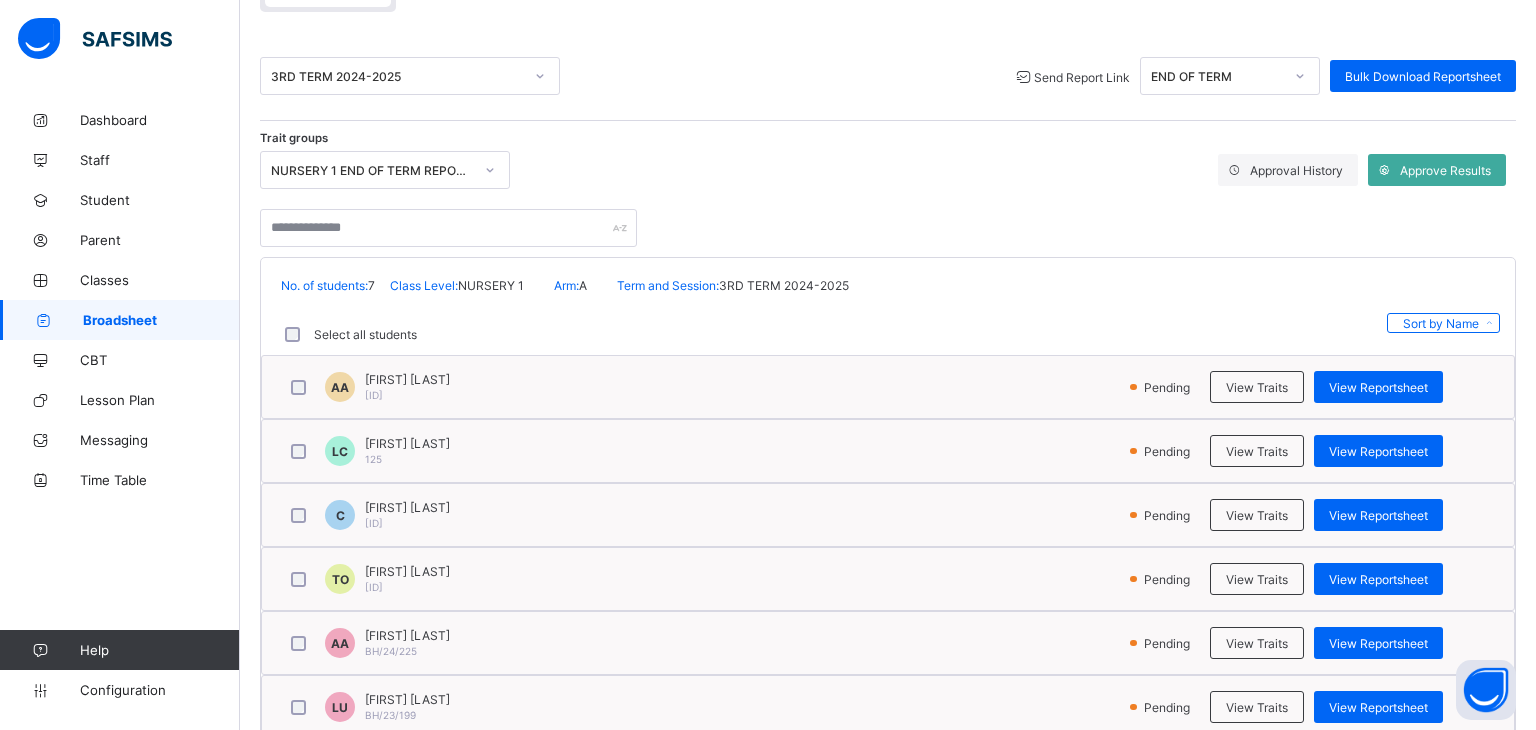 click on "Yes, Approve" at bounding box center [1015, 1172] 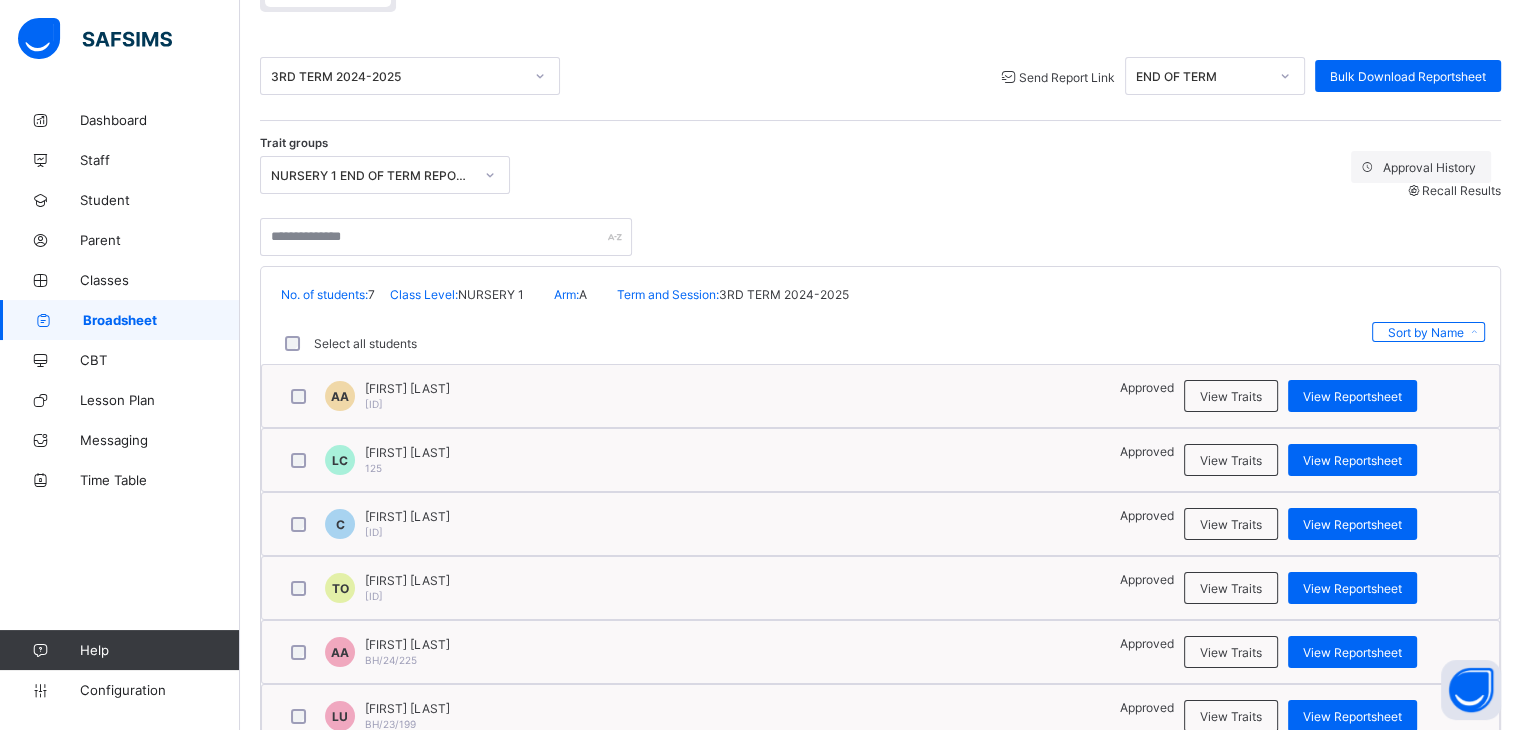 click on "Broadsheet" at bounding box center [161, 320] 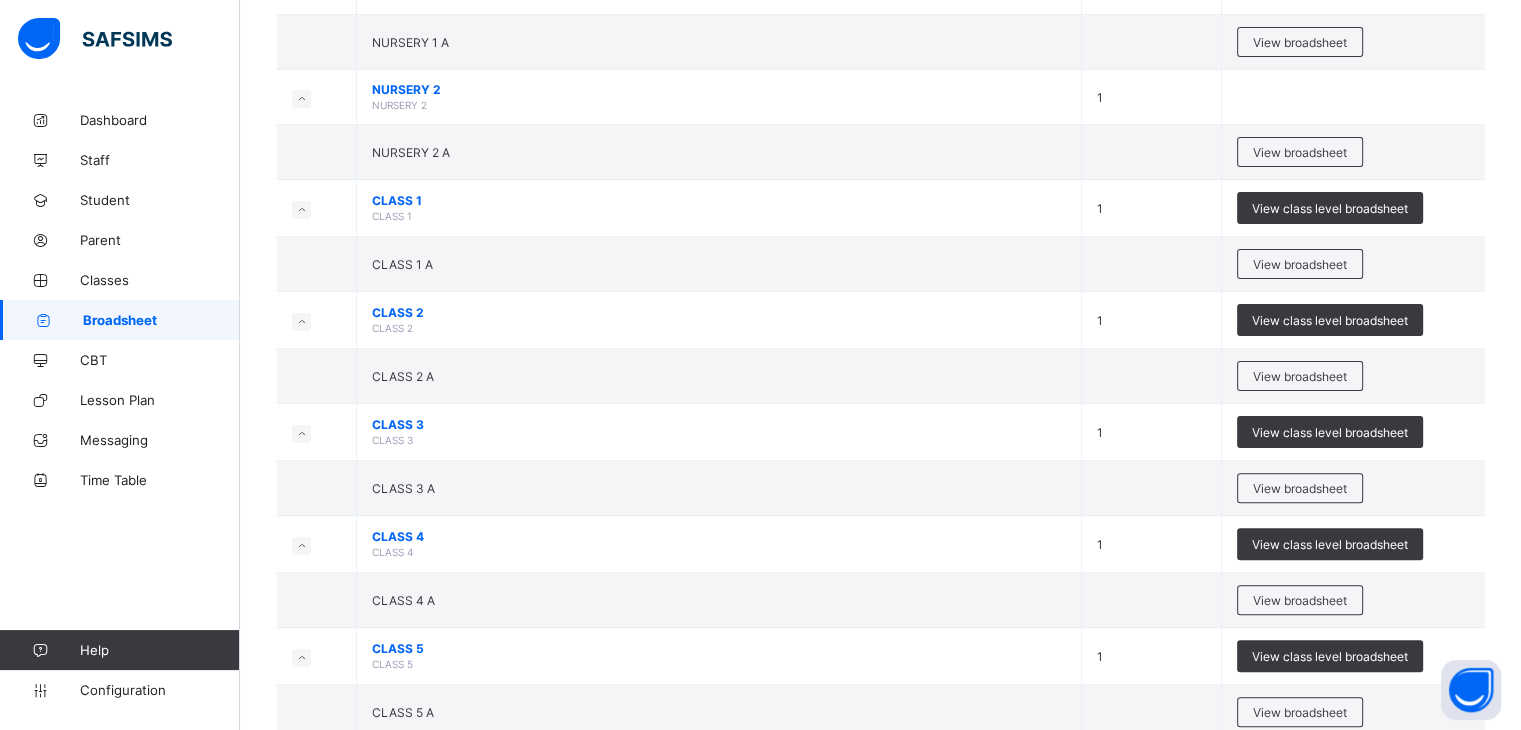scroll, scrollTop: 664, scrollLeft: 0, axis: vertical 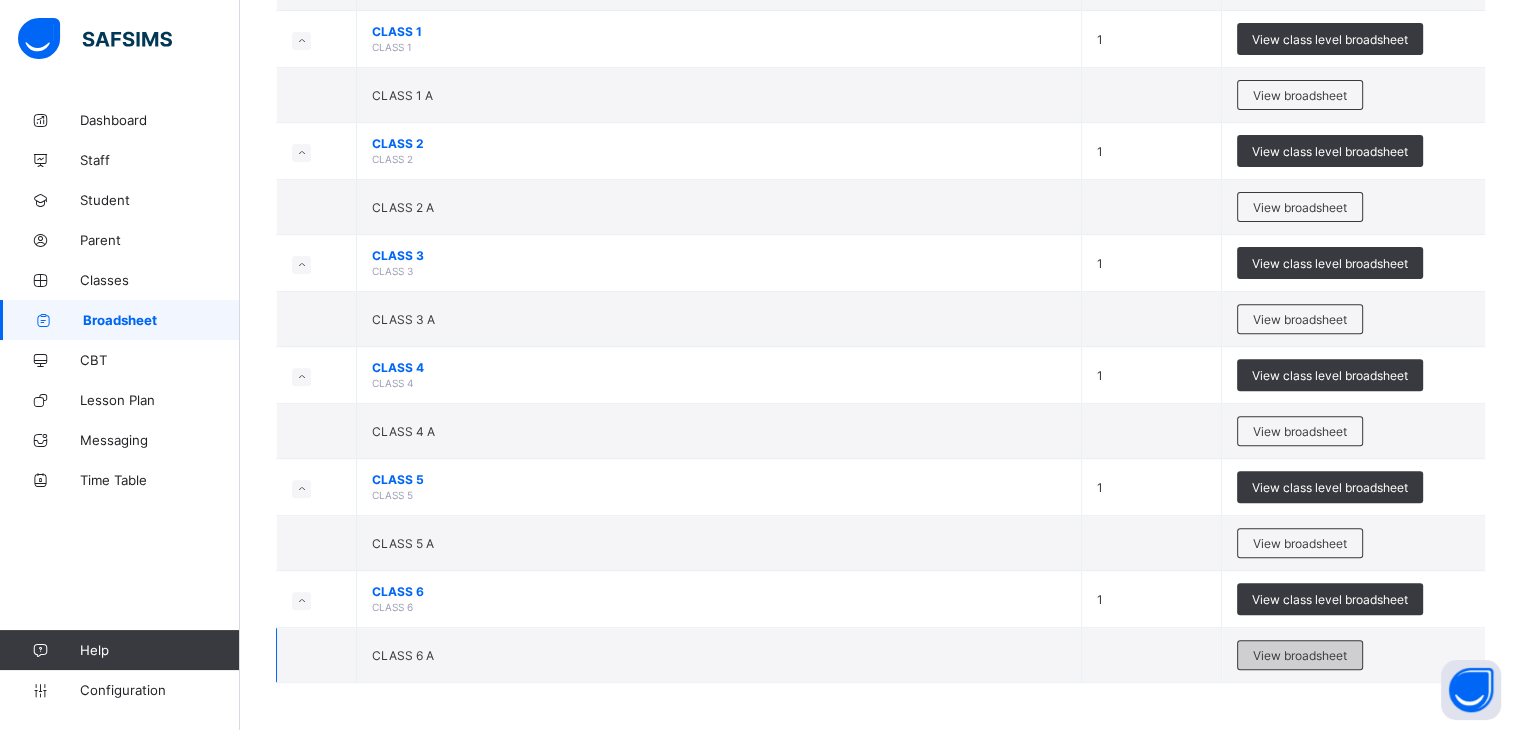 click on "View broadsheet" at bounding box center (1300, 655) 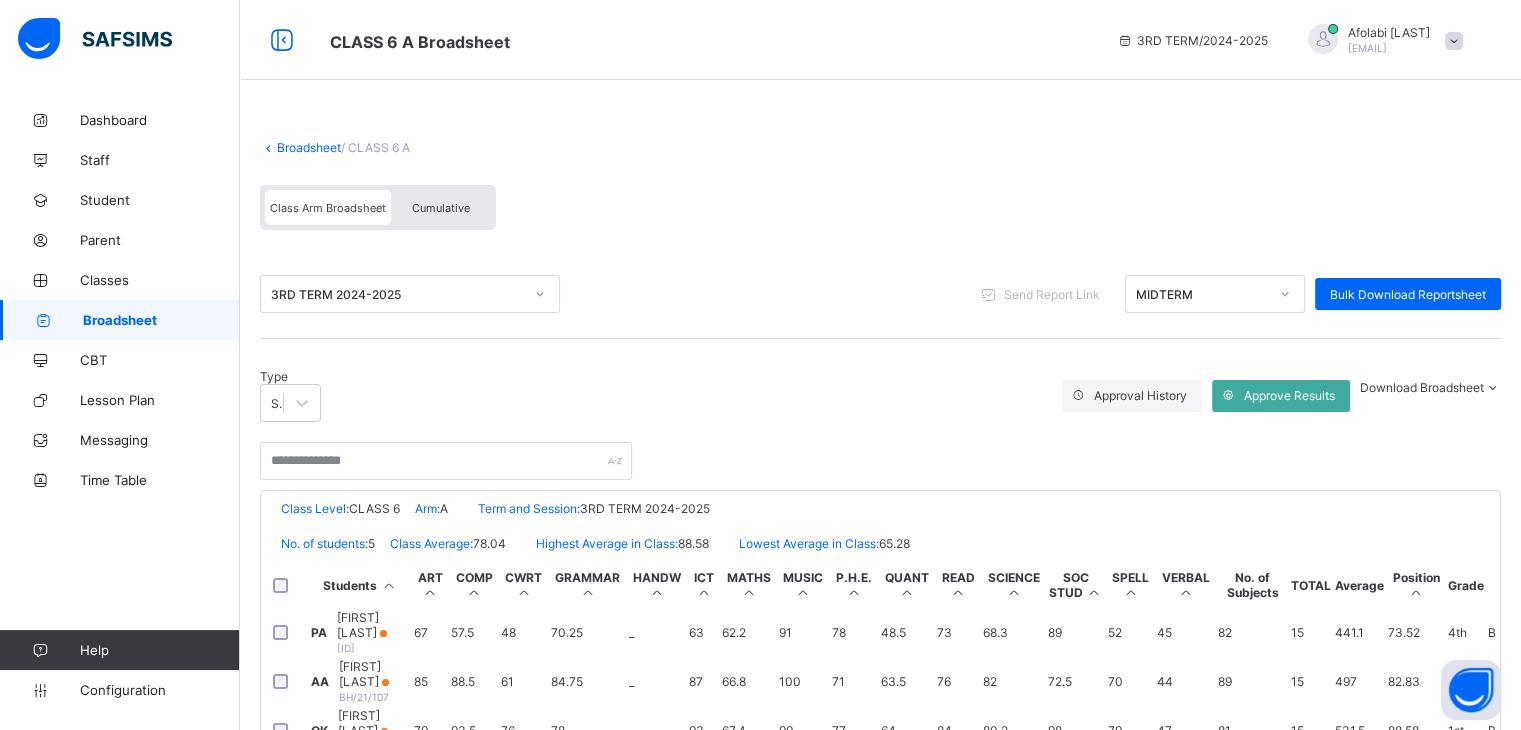 click on "Cumulative" at bounding box center [441, 207] 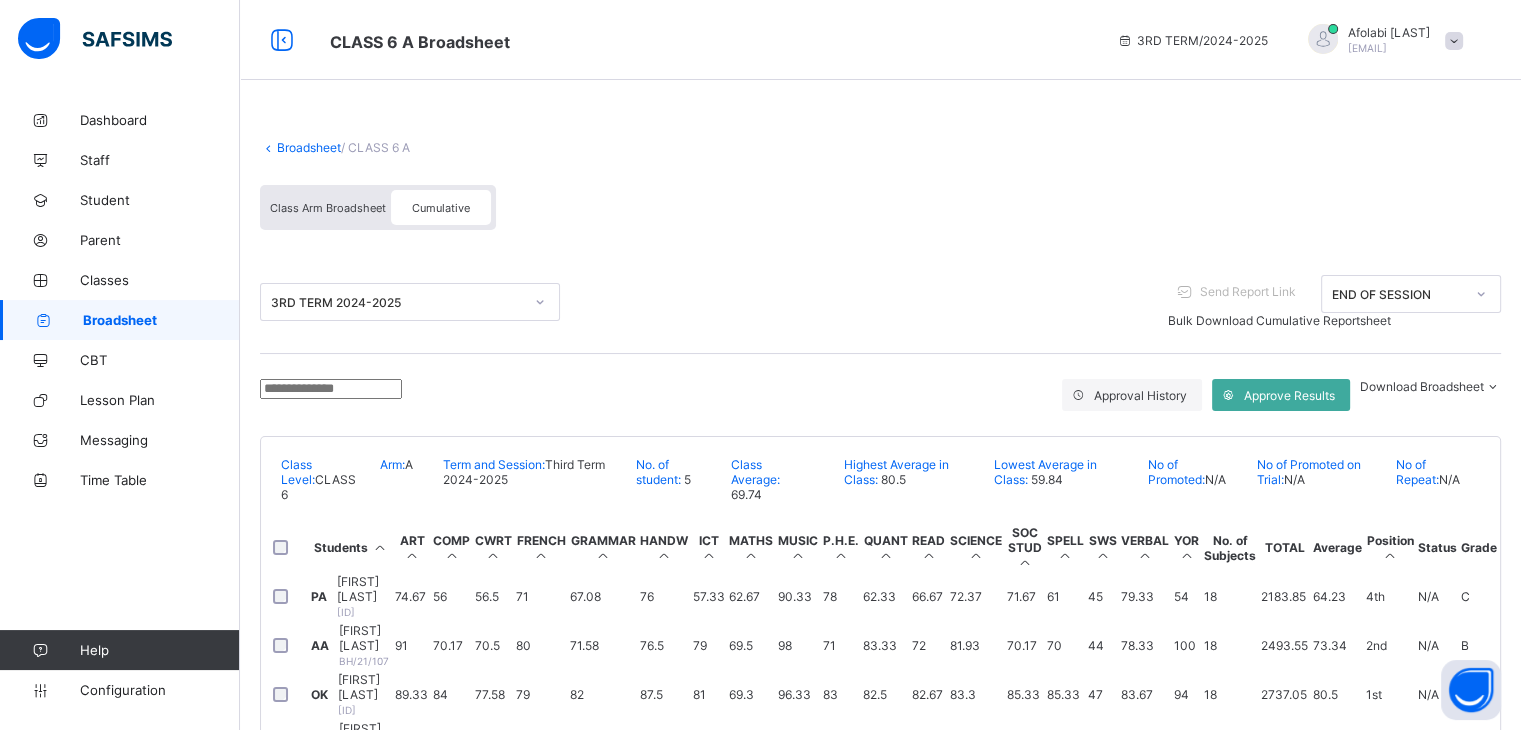 click on "PEARL  AGHO     BH/18/042" at bounding box center (364, 596) 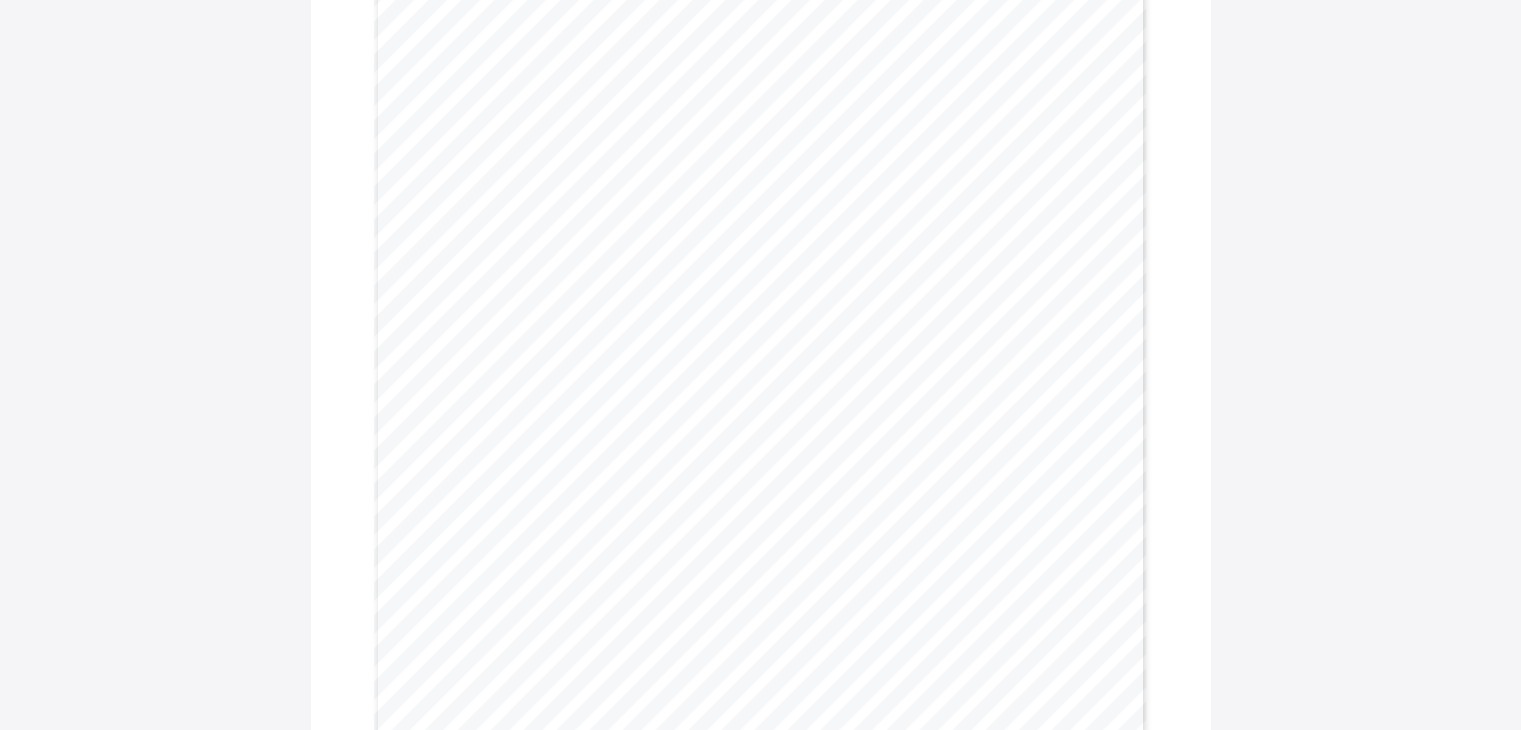 scroll, scrollTop: 226, scrollLeft: 0, axis: vertical 